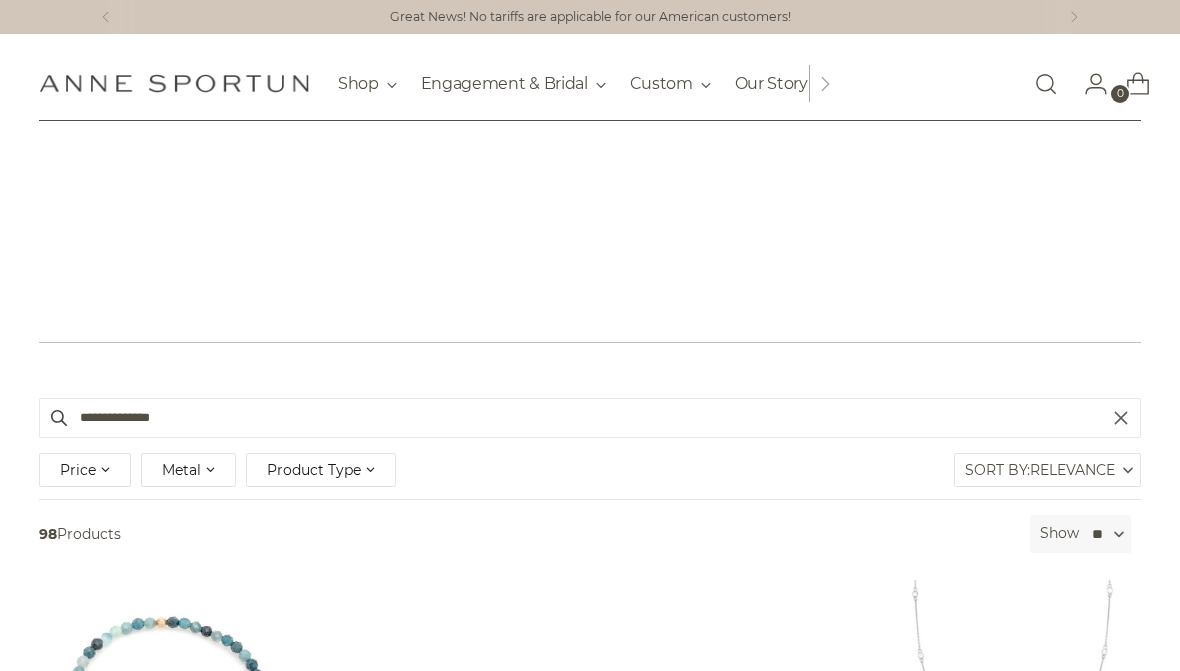 scroll, scrollTop: 0, scrollLeft: 0, axis: both 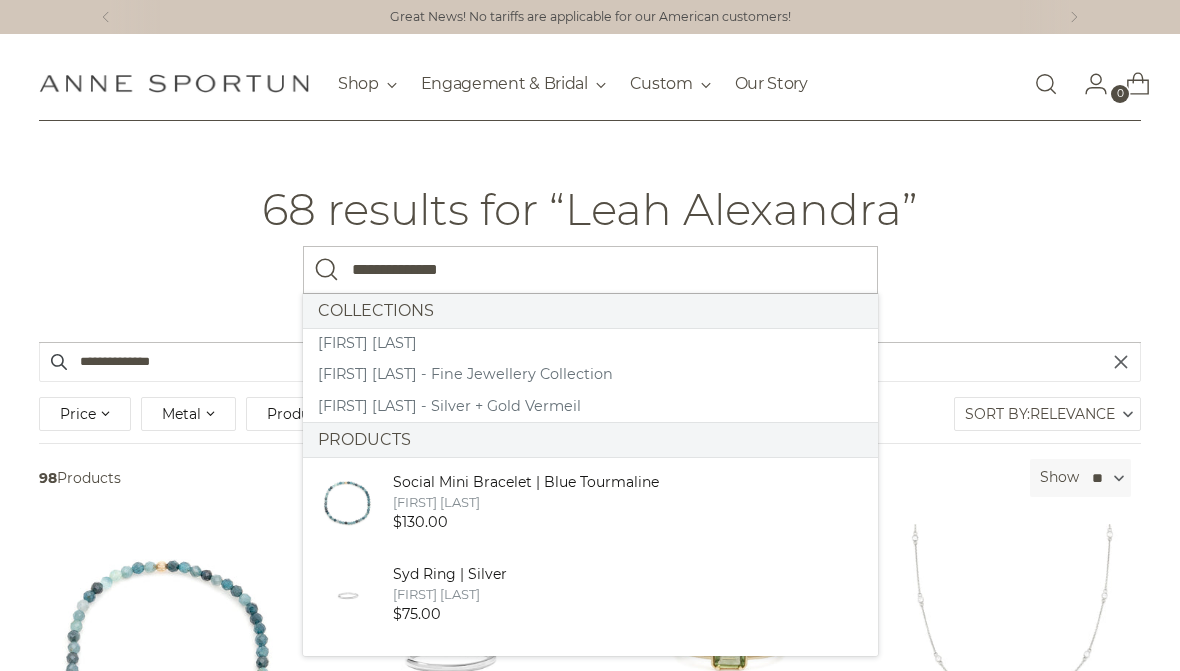 click on "Anne Sportun Fine Jewellery
Shop
Gift Guide
In-Stock & Ready to Ship
New & Fresh
Precious Milestones
Archive Collection
By Category
Earrings
Necklaces" at bounding box center (590, 83) 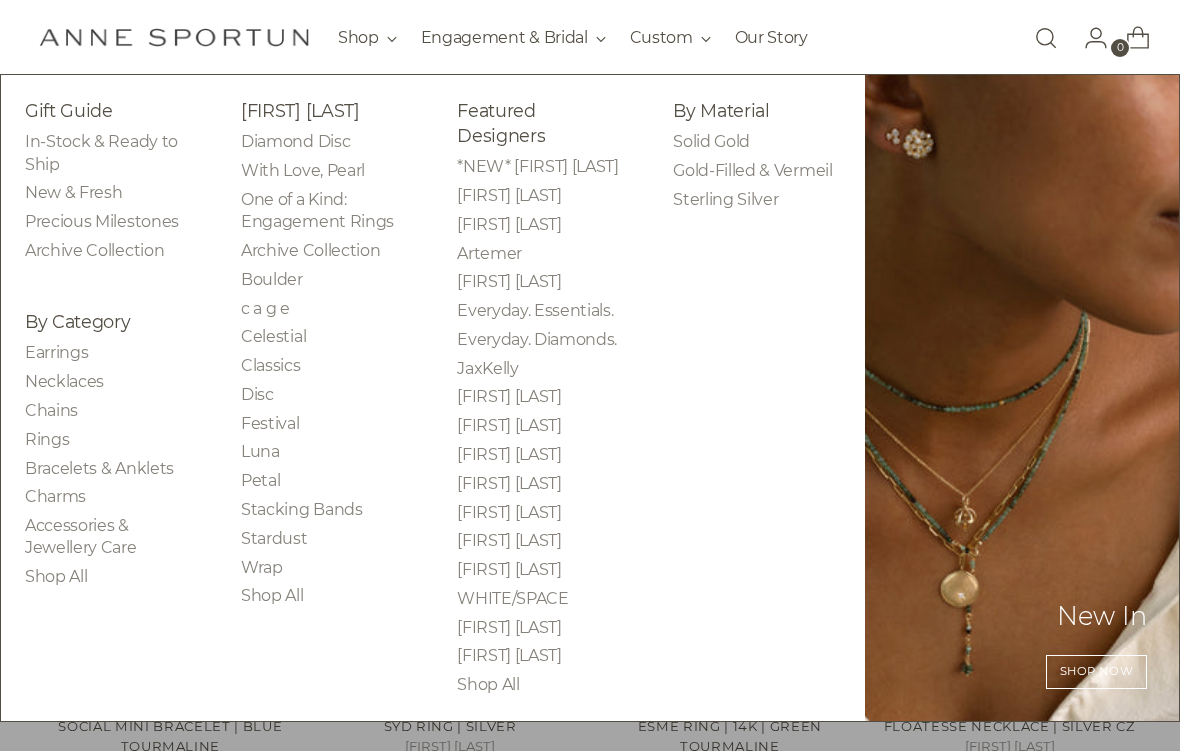 scroll, scrollTop: 88, scrollLeft: 0, axis: vertical 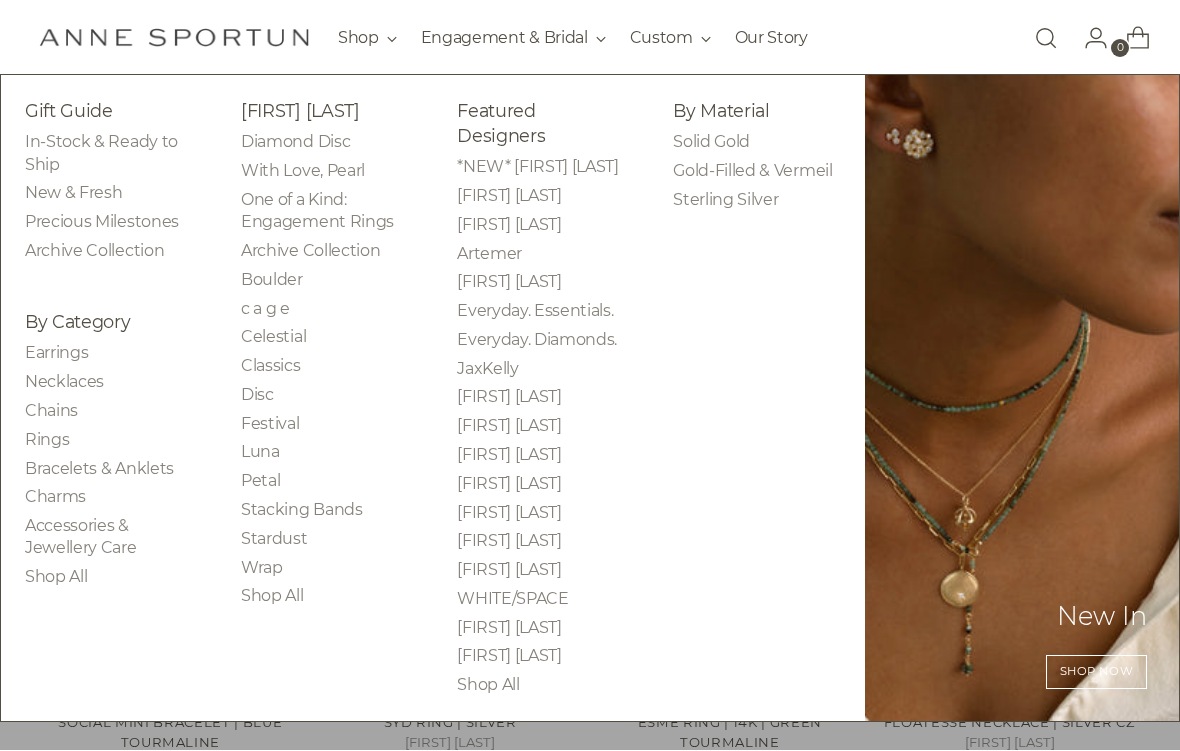 click on "Shop All" at bounding box center (272, 595) 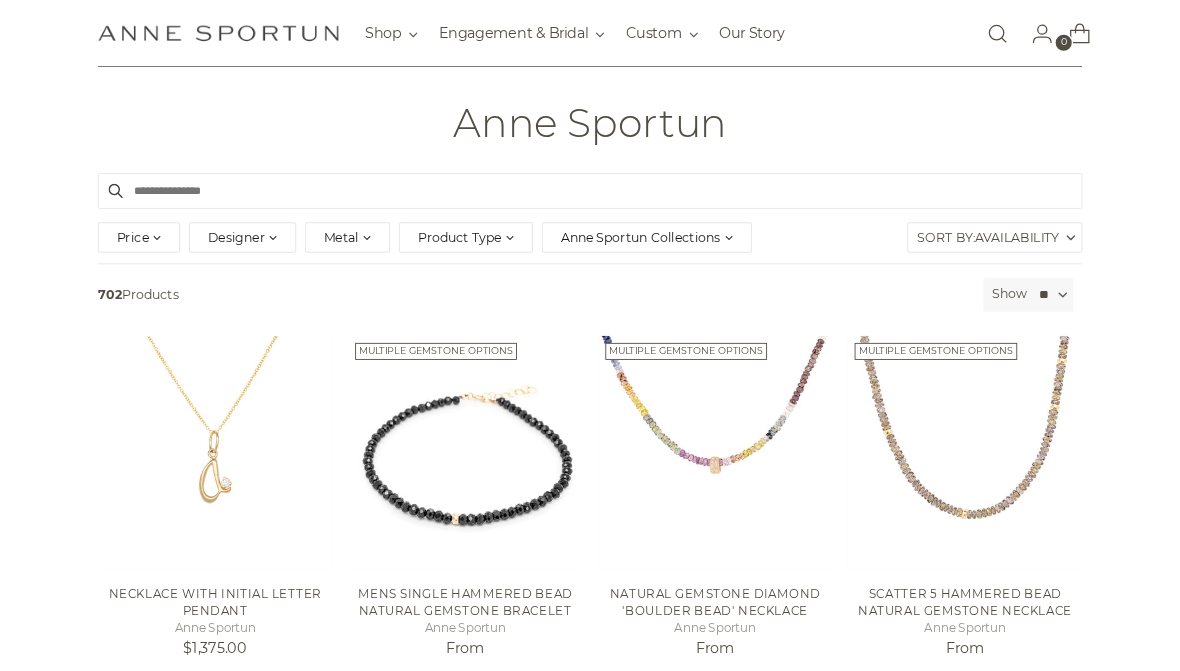 scroll, scrollTop: 108, scrollLeft: 0, axis: vertical 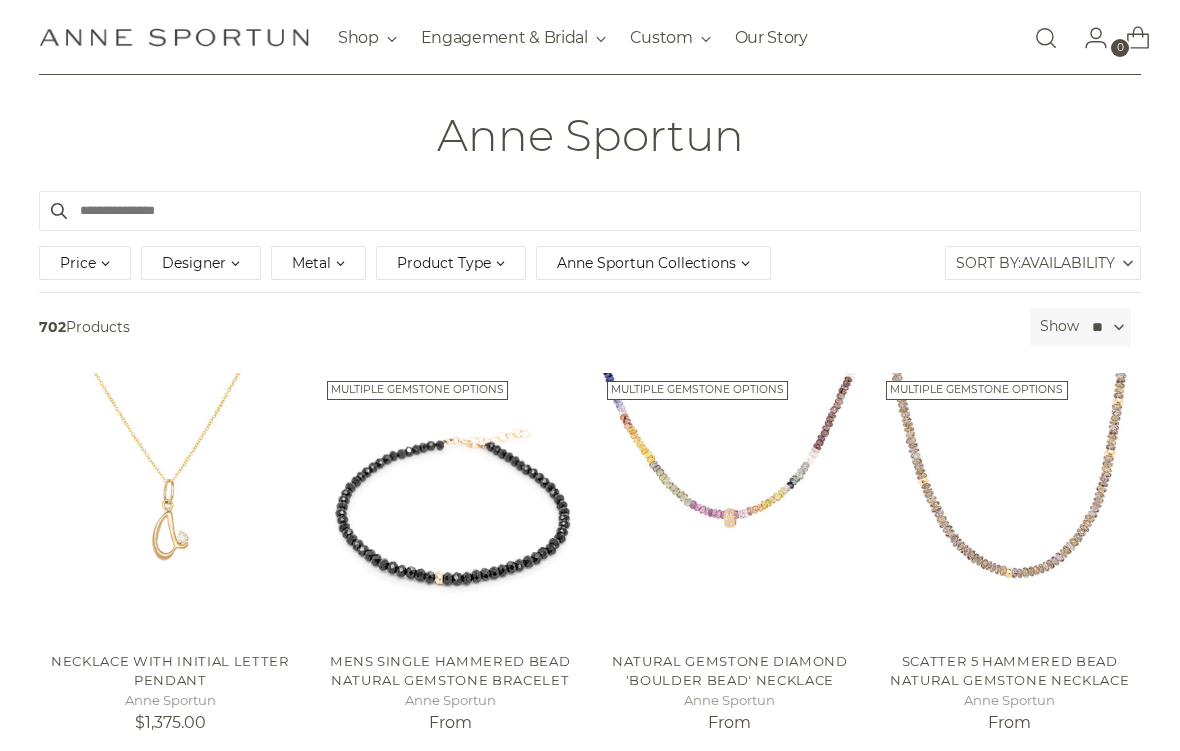 click on "Product Type" at bounding box center [444, 263] 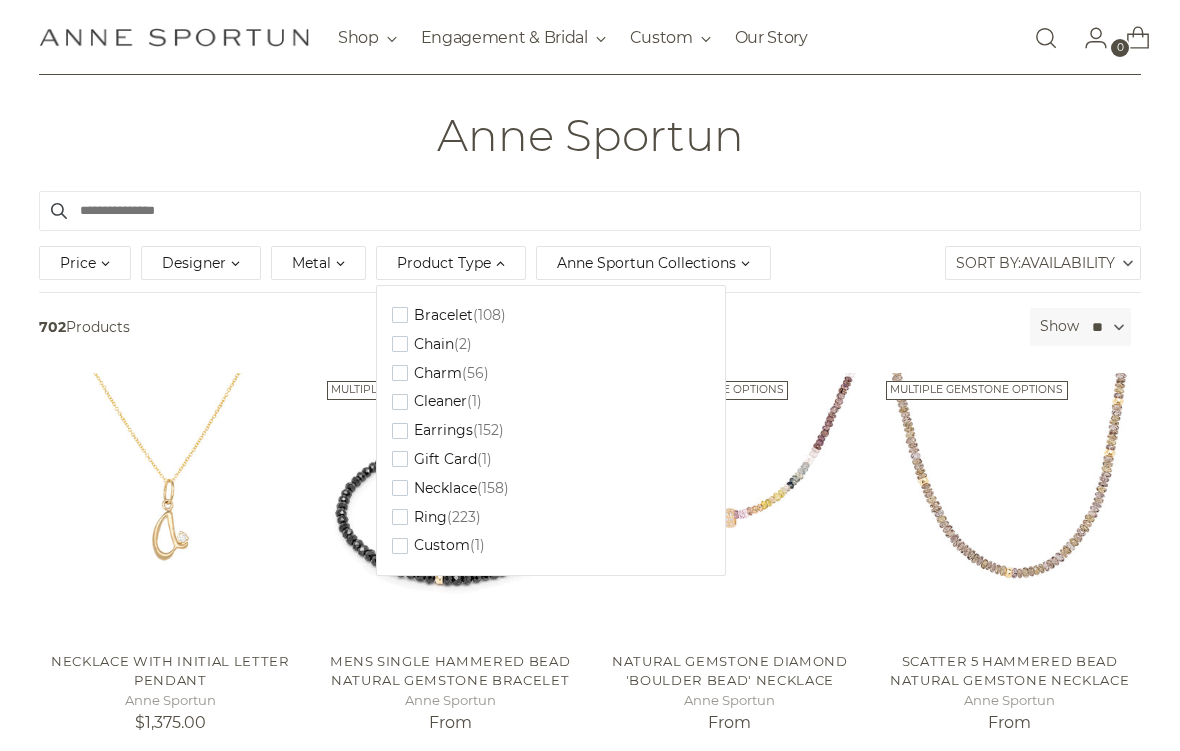 click at bounding box center [400, 315] 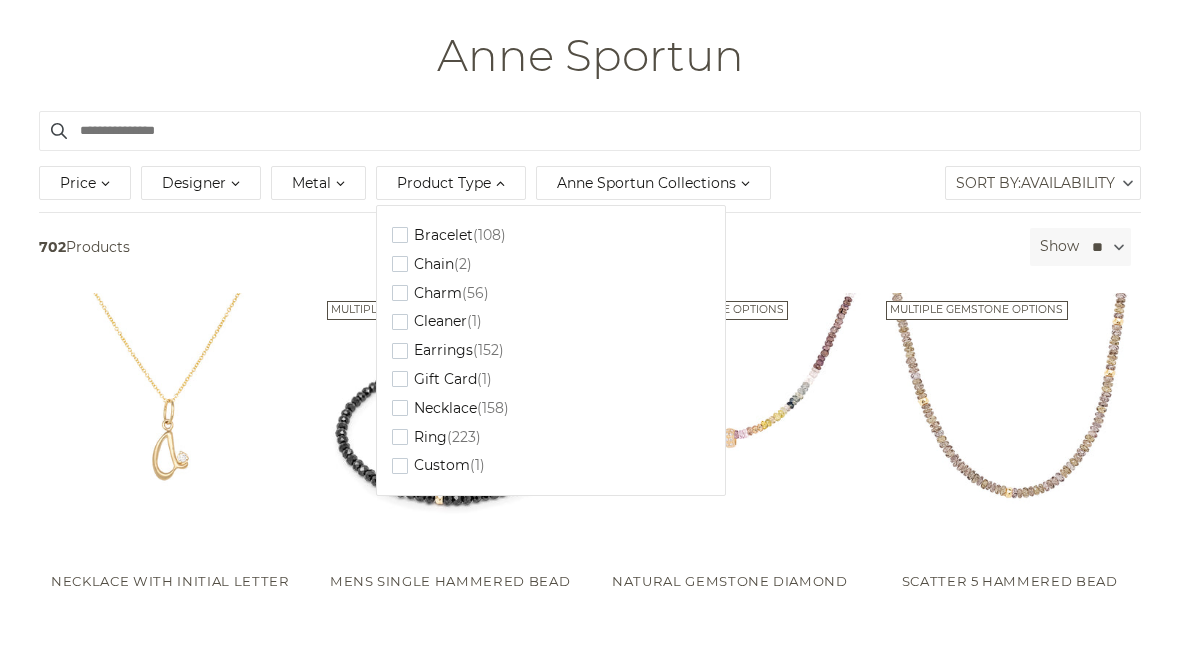 scroll, scrollTop: 188, scrollLeft: 0, axis: vertical 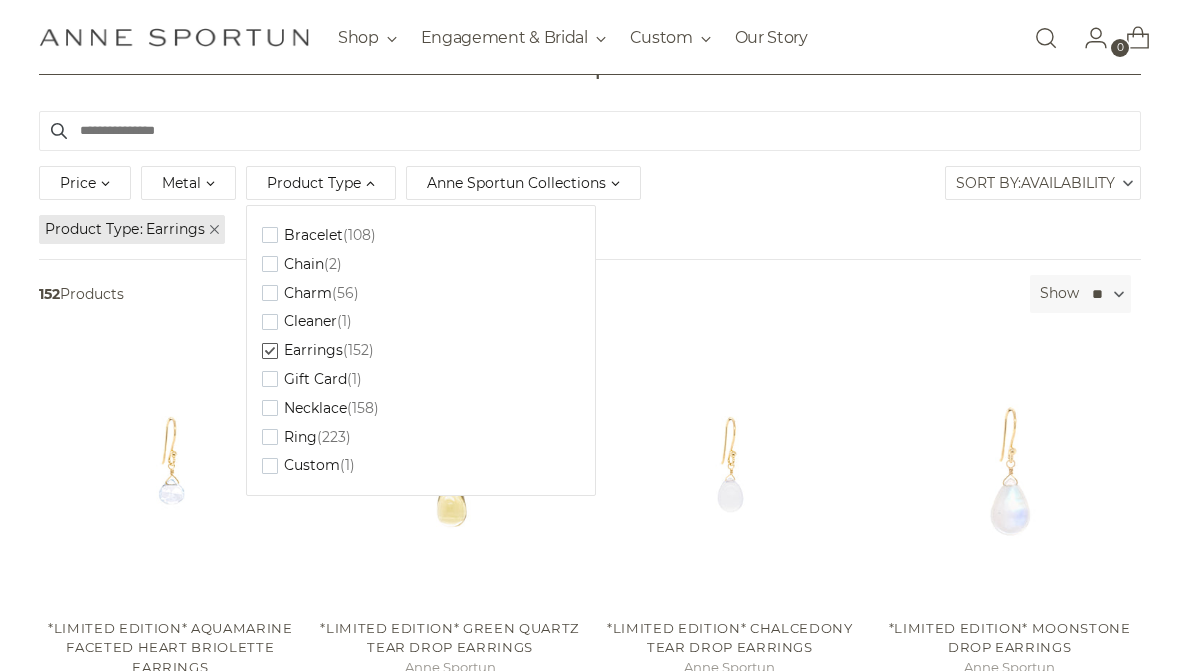 click on "Filter By
Price
**
-
*****
Metal
14k & 18k Yellow Gold
(4)
14k Rose Gold
(36)
14k White Gold
(128)
14k Yellow Gold
(2)" at bounding box center [590, 1045] 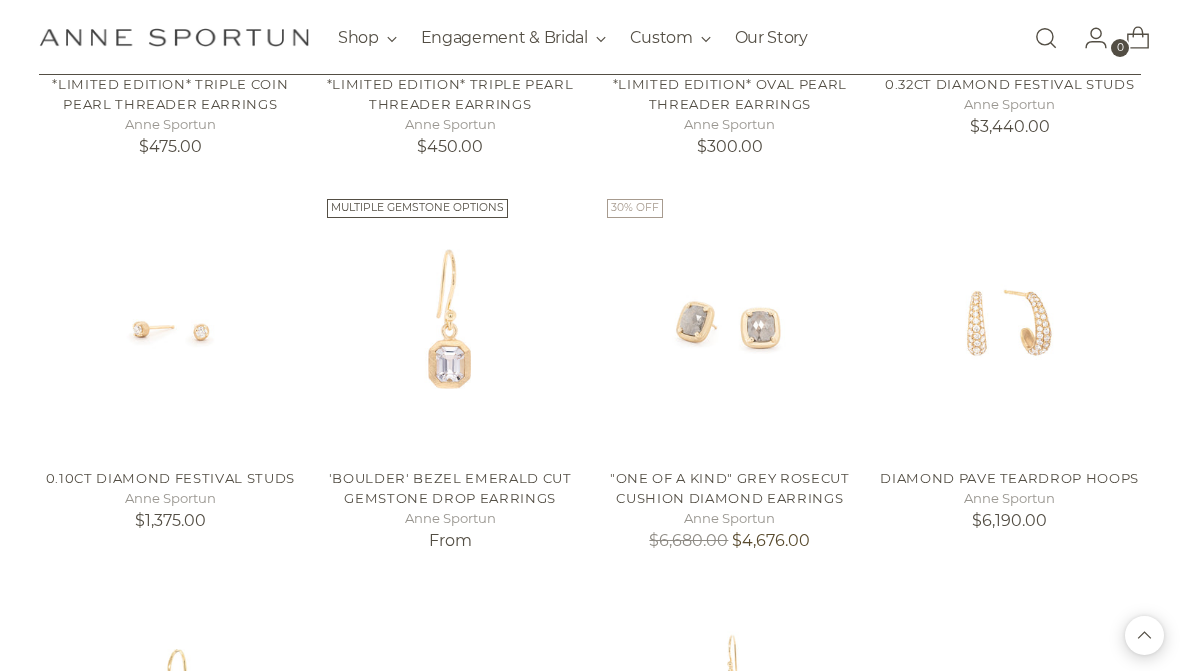 scroll, scrollTop: 1091, scrollLeft: 0, axis: vertical 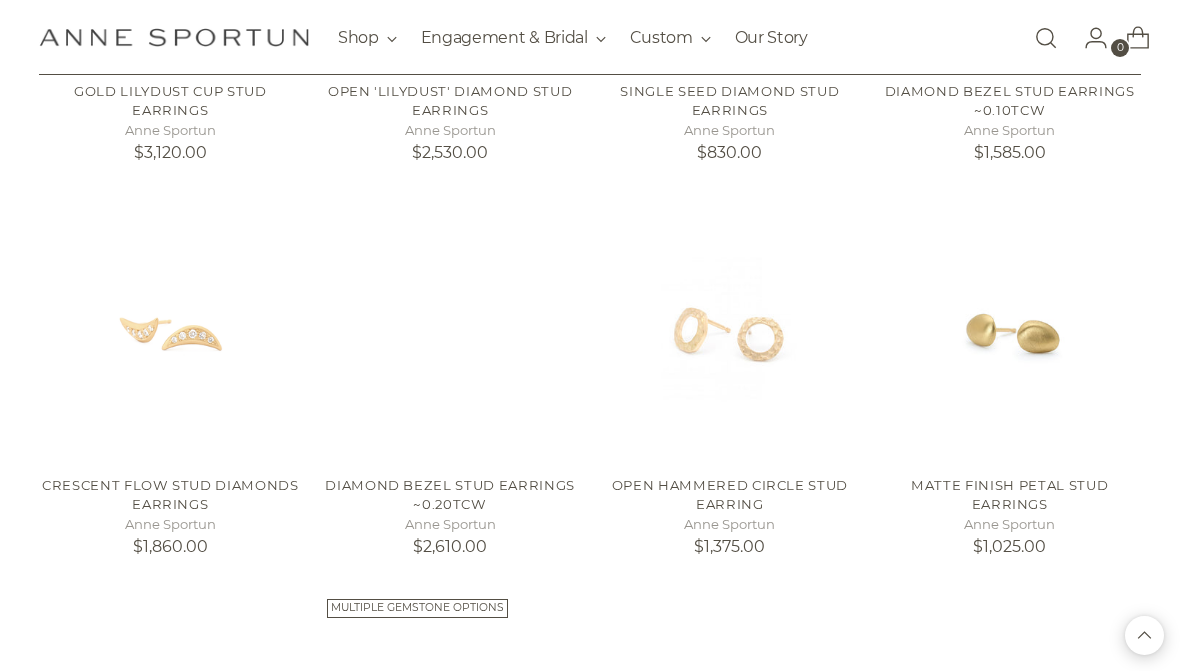 click at bounding box center [450, 328] 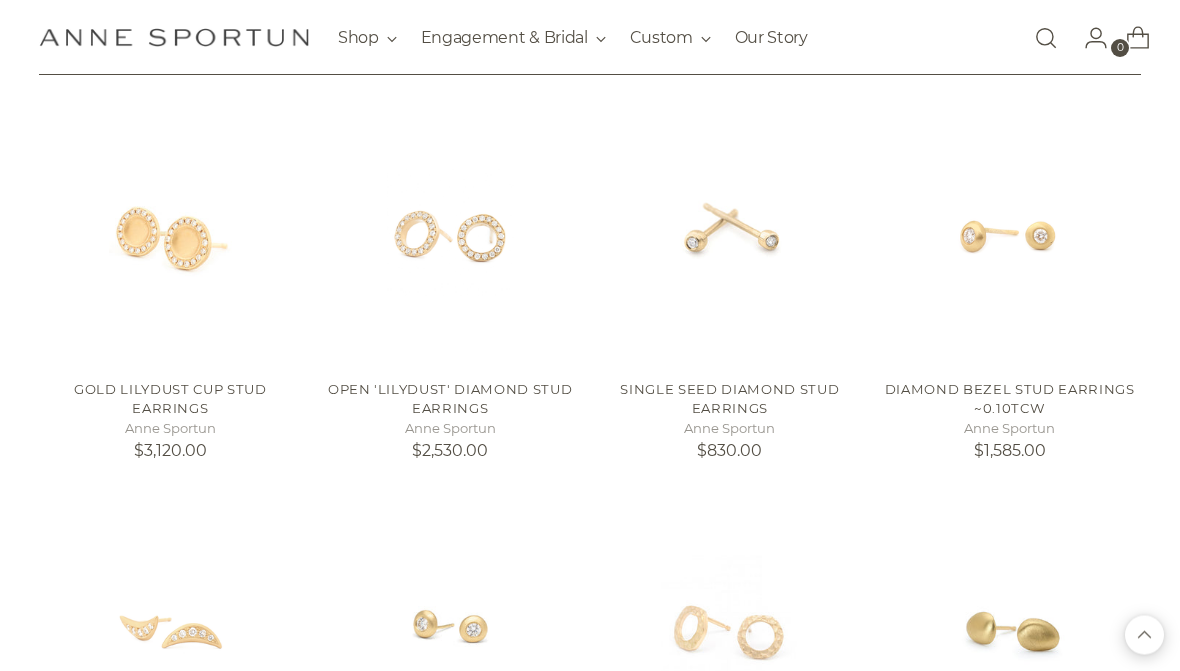 scroll, scrollTop: 774, scrollLeft: 0, axis: vertical 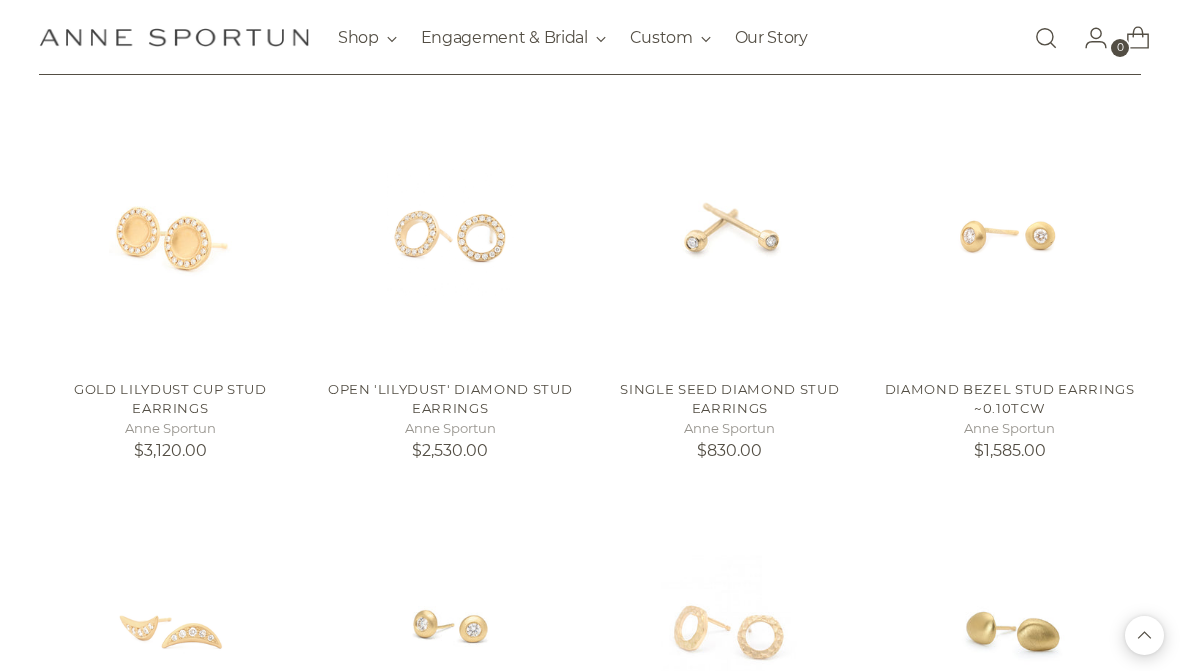 click at bounding box center (1009, 232) 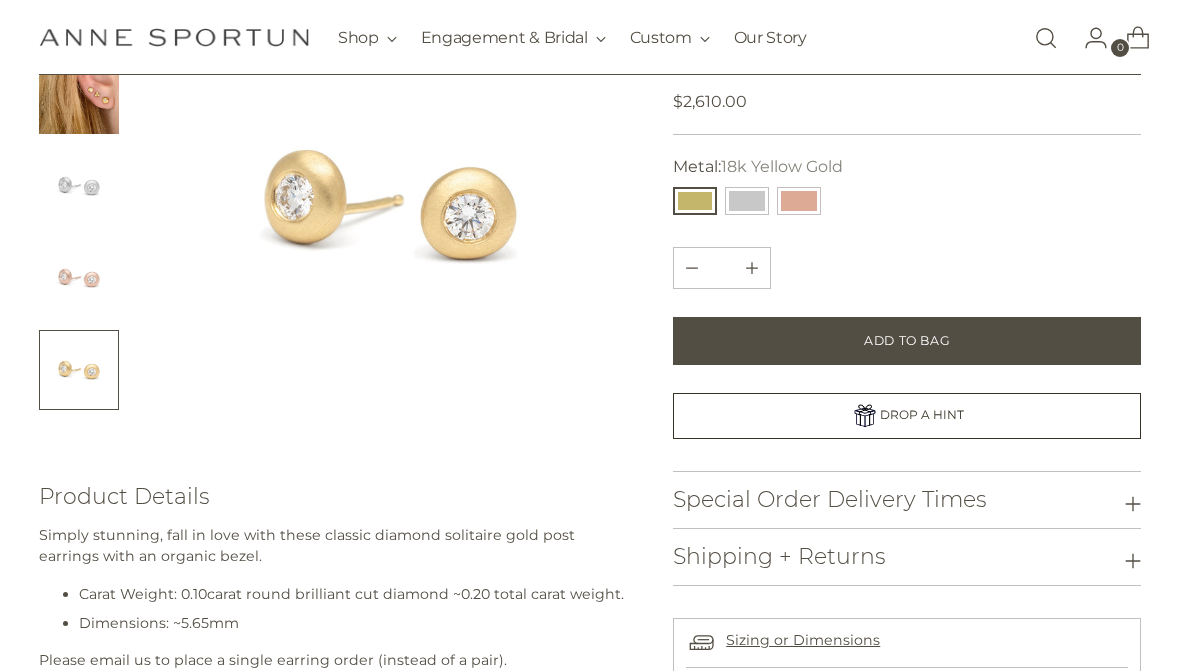 scroll, scrollTop: 232, scrollLeft: 0, axis: vertical 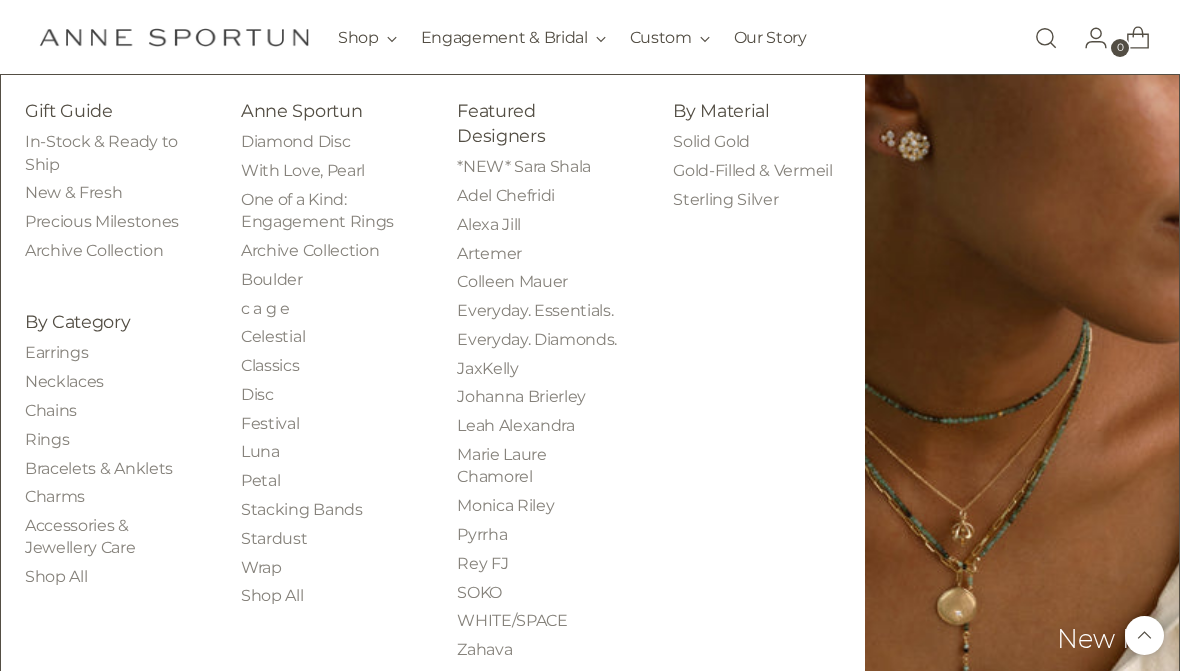 click on "Shop" at bounding box center (367, 38) 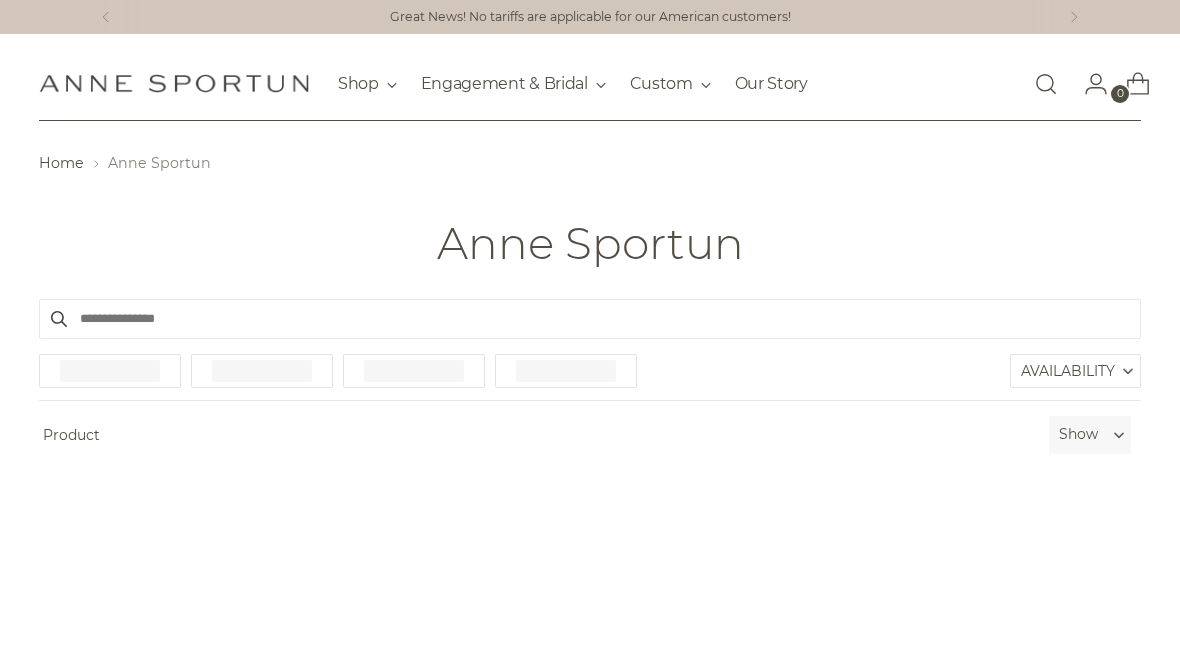 scroll, scrollTop: 0, scrollLeft: 0, axis: both 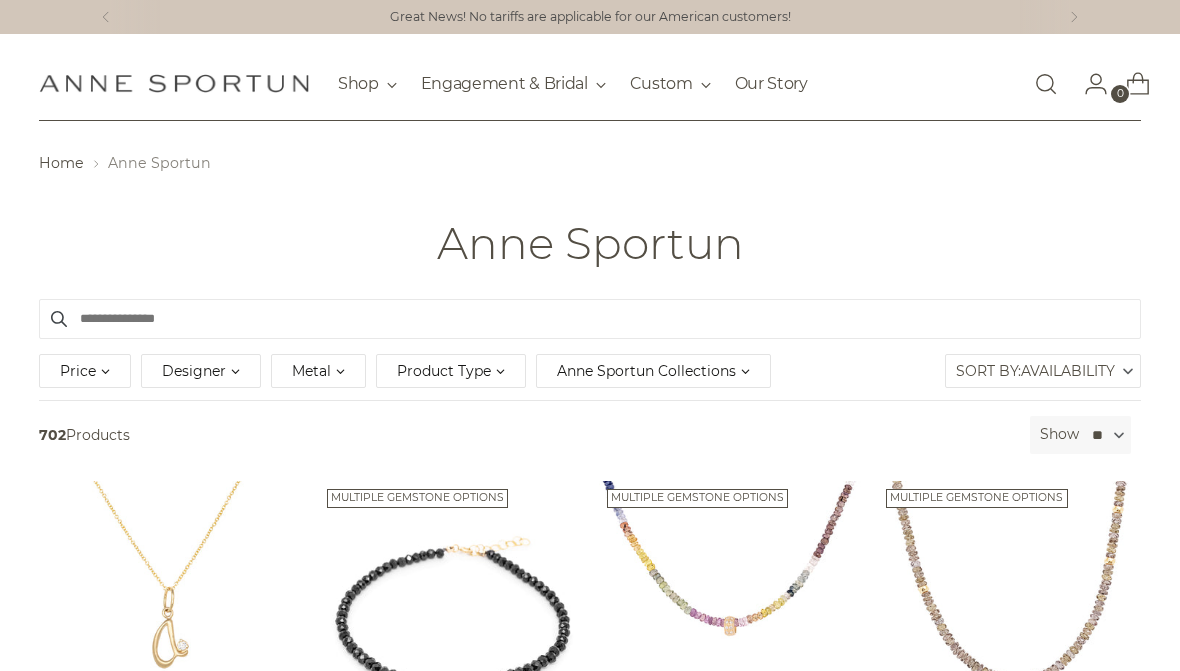 click on "Product Type" at bounding box center [444, 371] 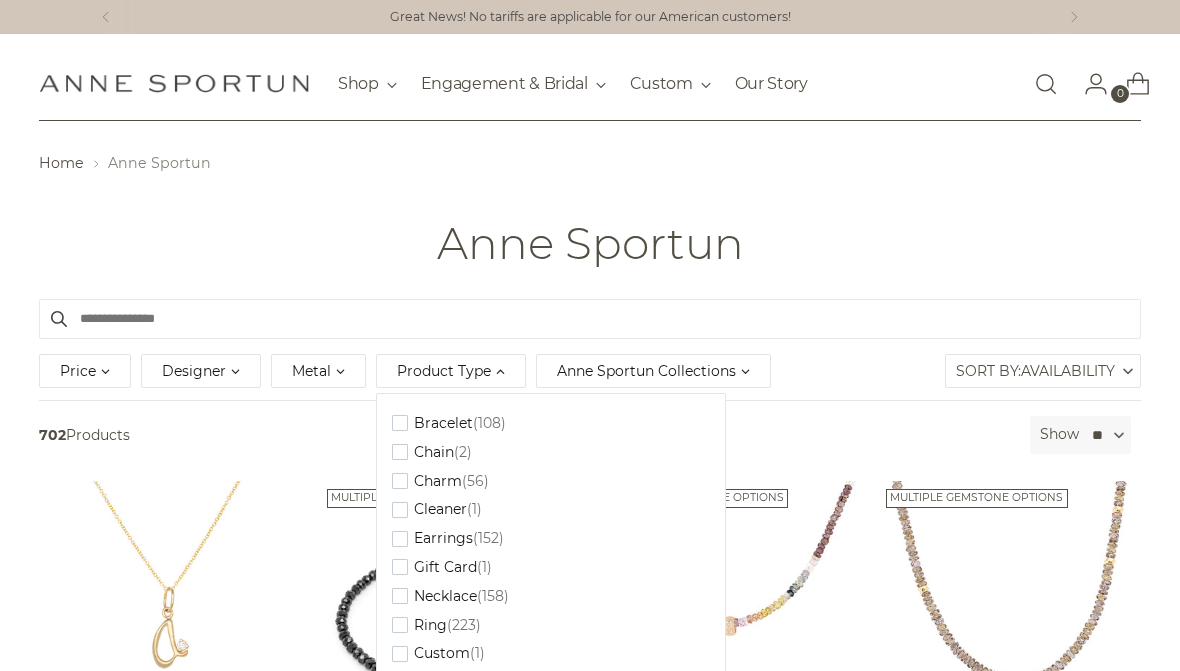 click on "Earrings" at bounding box center [443, 423] 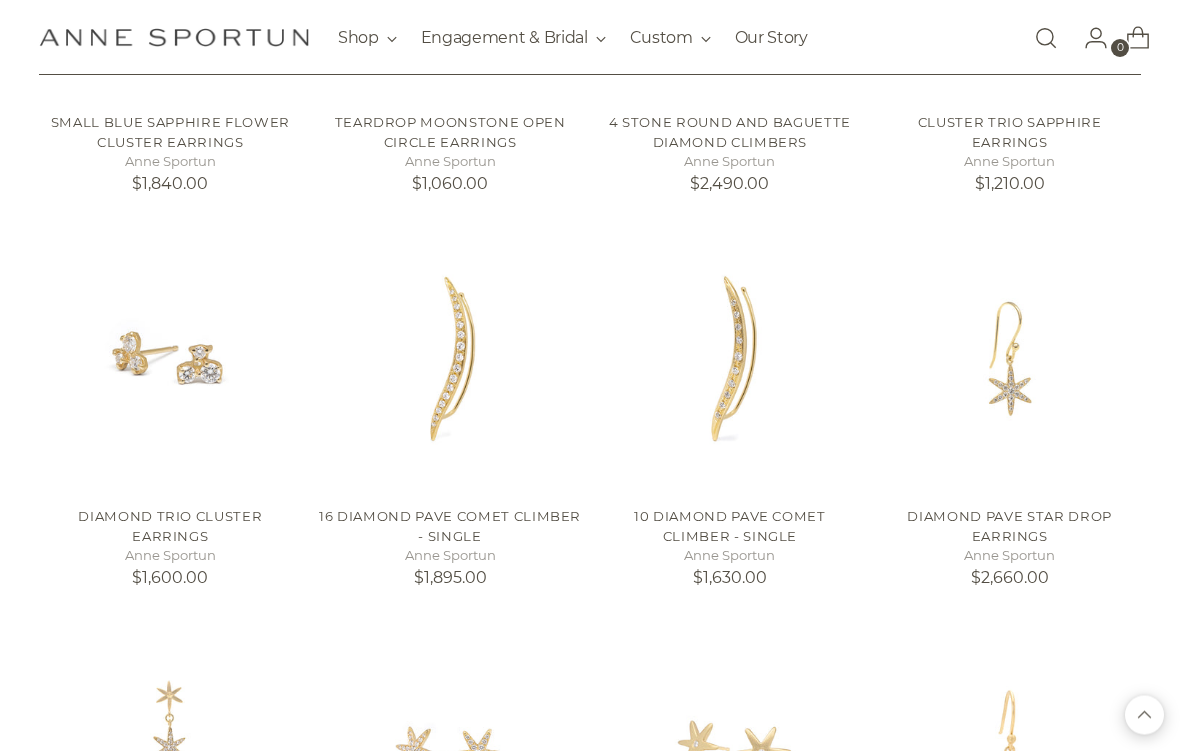 scroll, scrollTop: 7060, scrollLeft: 0, axis: vertical 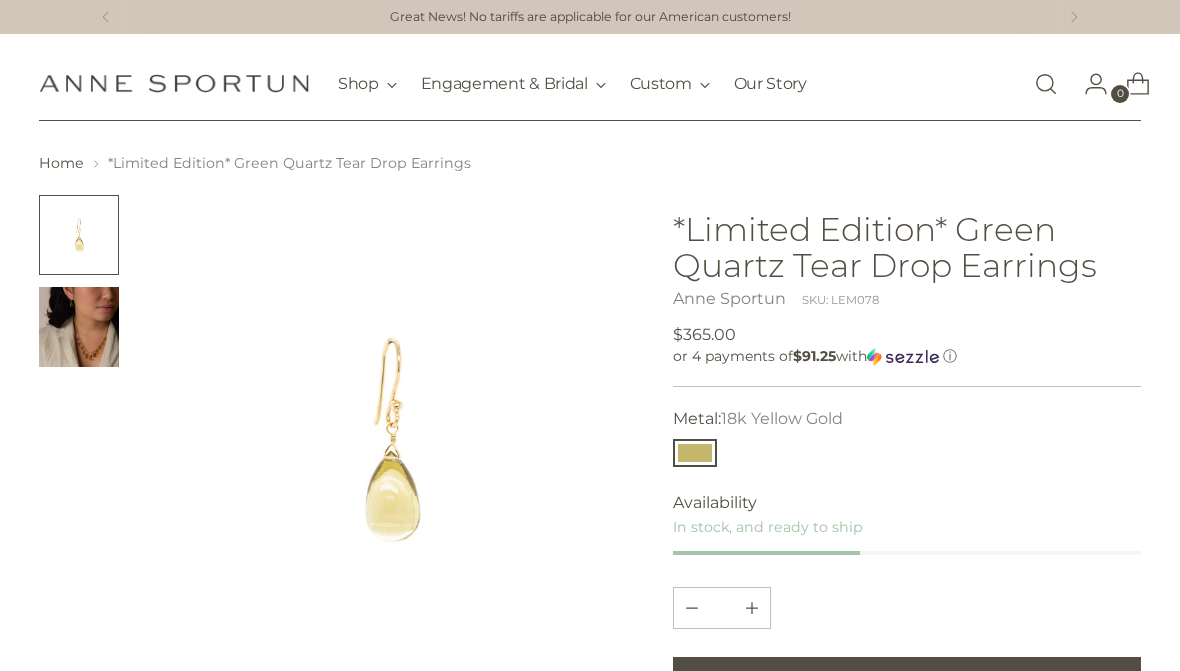 click on "SKU: LEM078" at bounding box center [840, 300] 